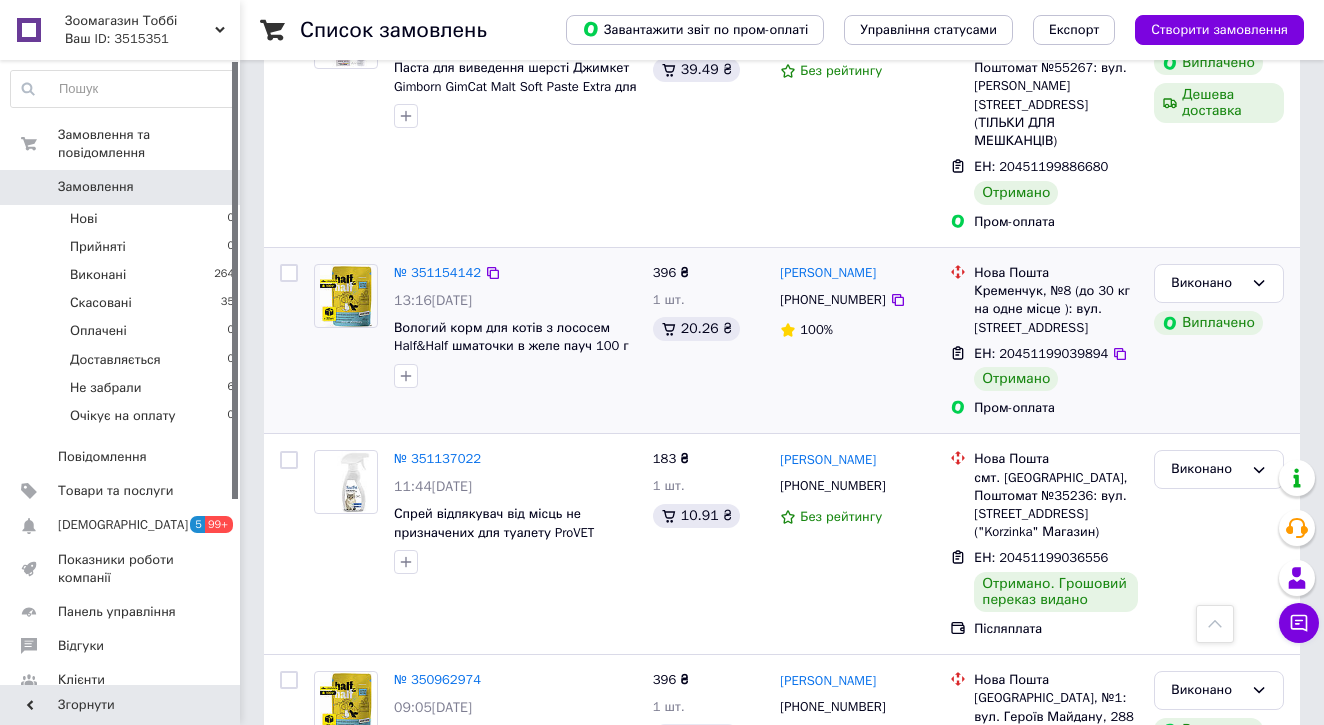 scroll, scrollTop: 891, scrollLeft: 0, axis: vertical 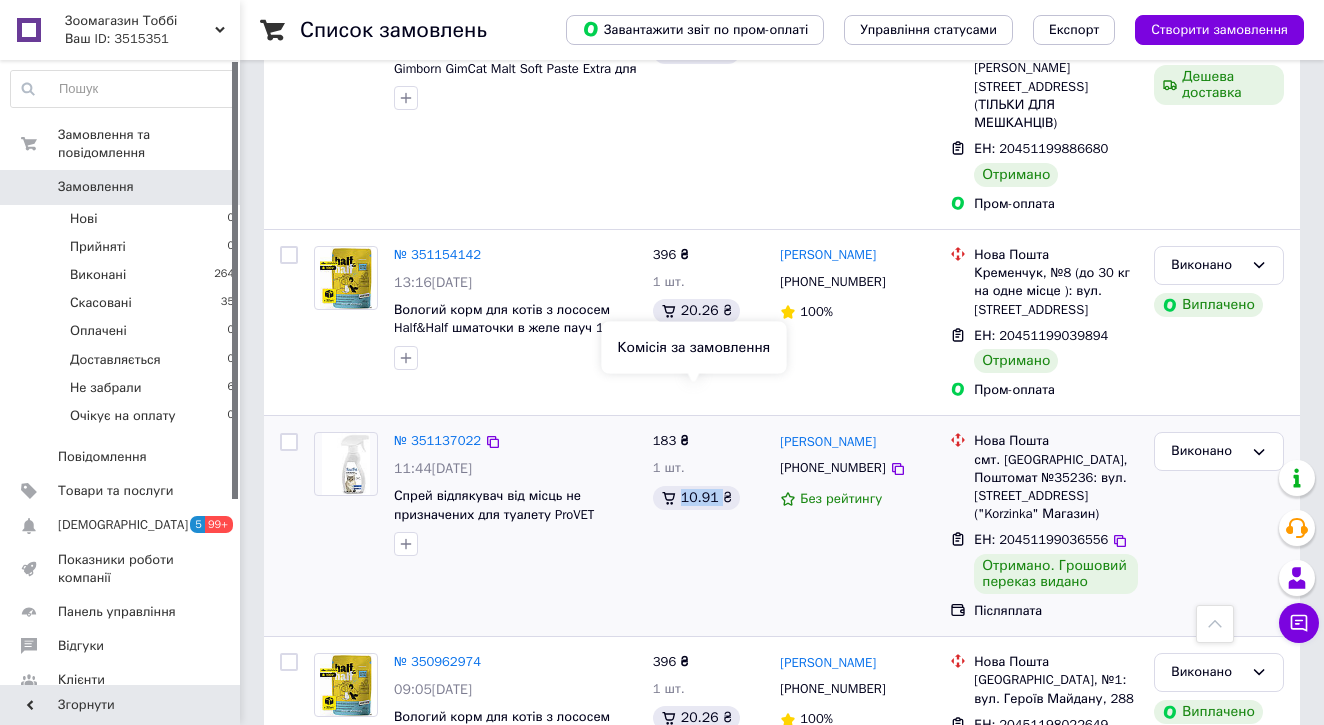 drag, startPoint x: 683, startPoint y: 399, endPoint x: 721, endPoint y: 400, distance: 38.013157 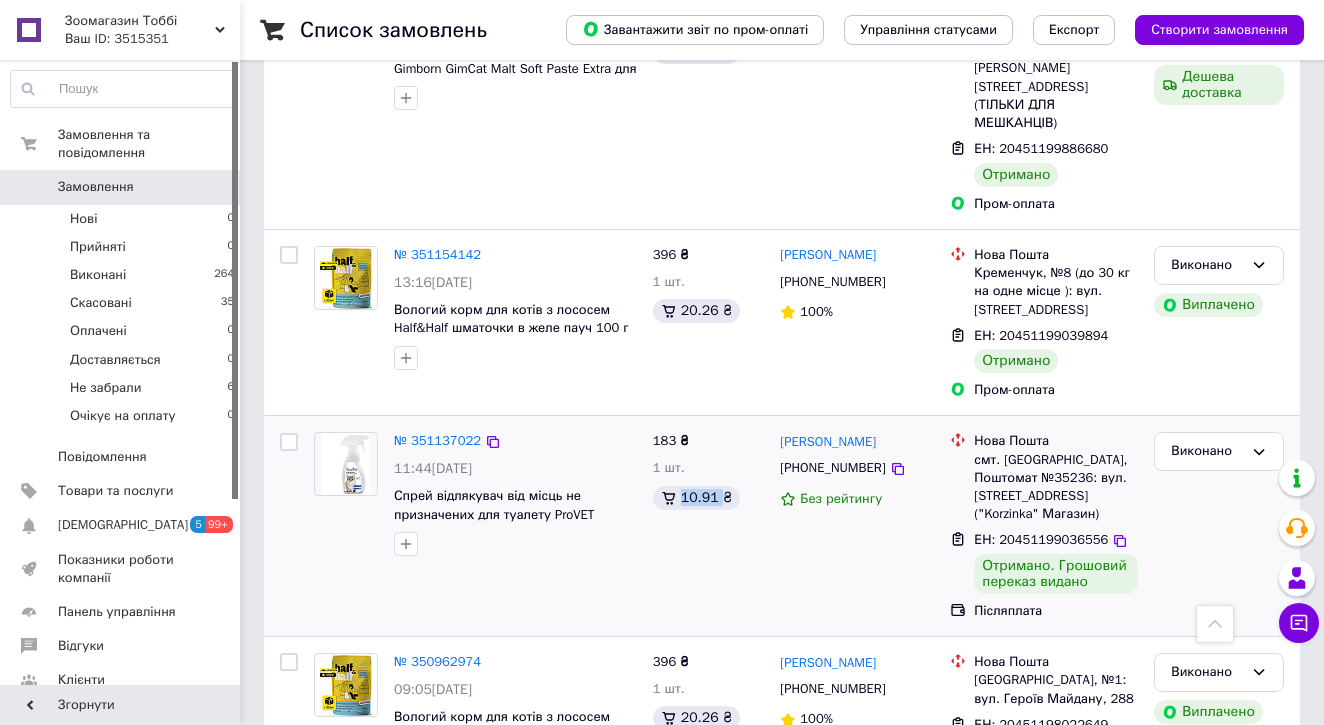 copy on "10.91" 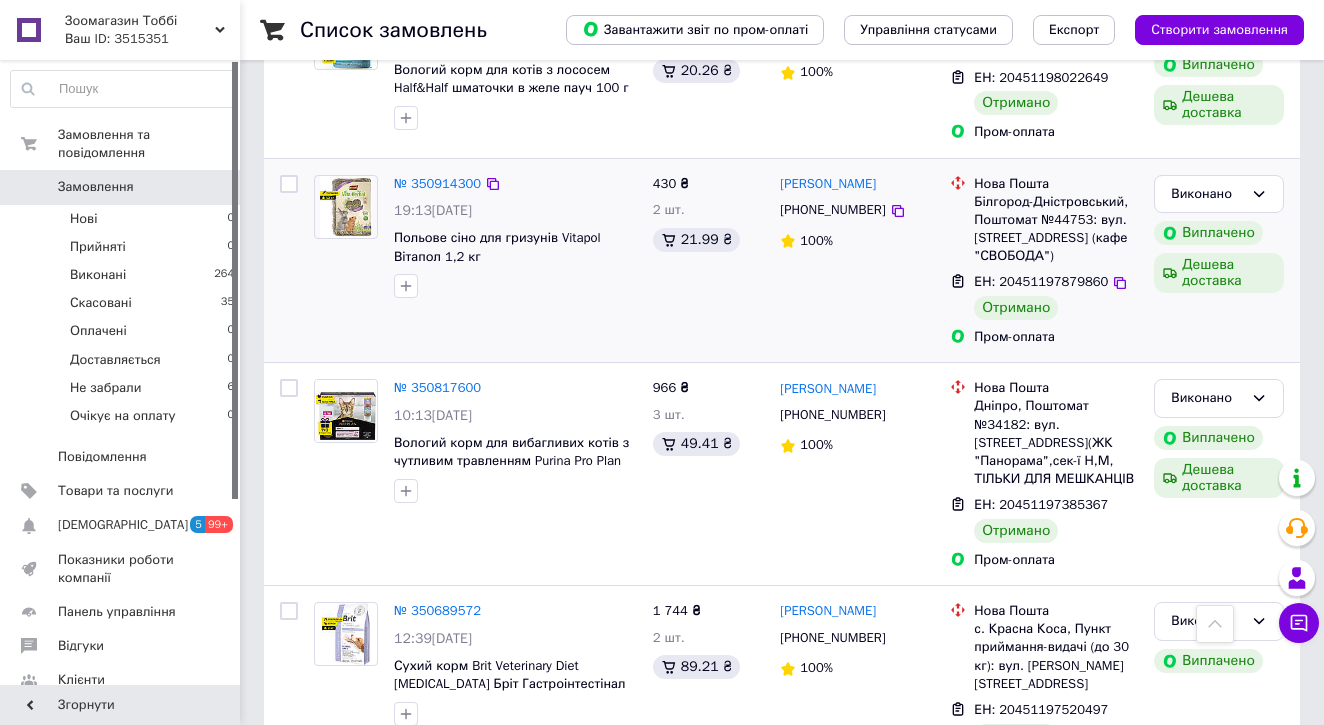 scroll, scrollTop: 1572, scrollLeft: 0, axis: vertical 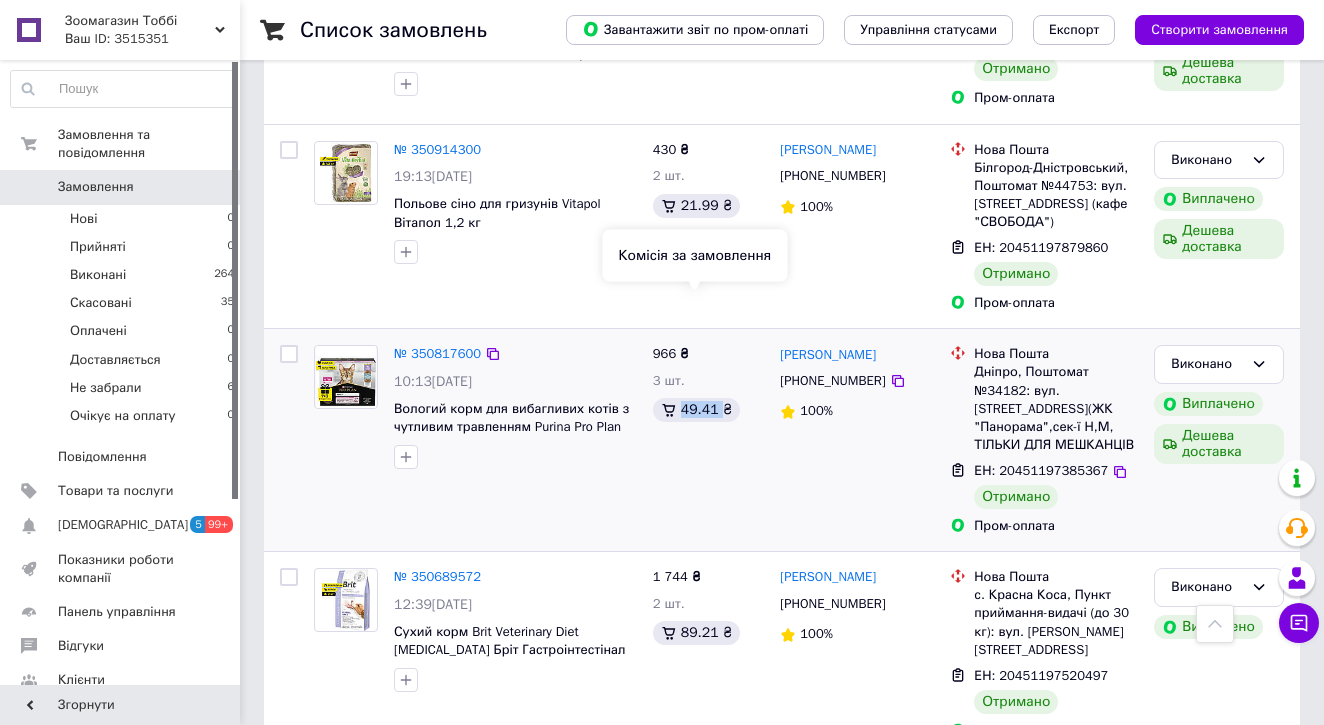 drag, startPoint x: 679, startPoint y: 306, endPoint x: 721, endPoint y: 307, distance: 42.0119 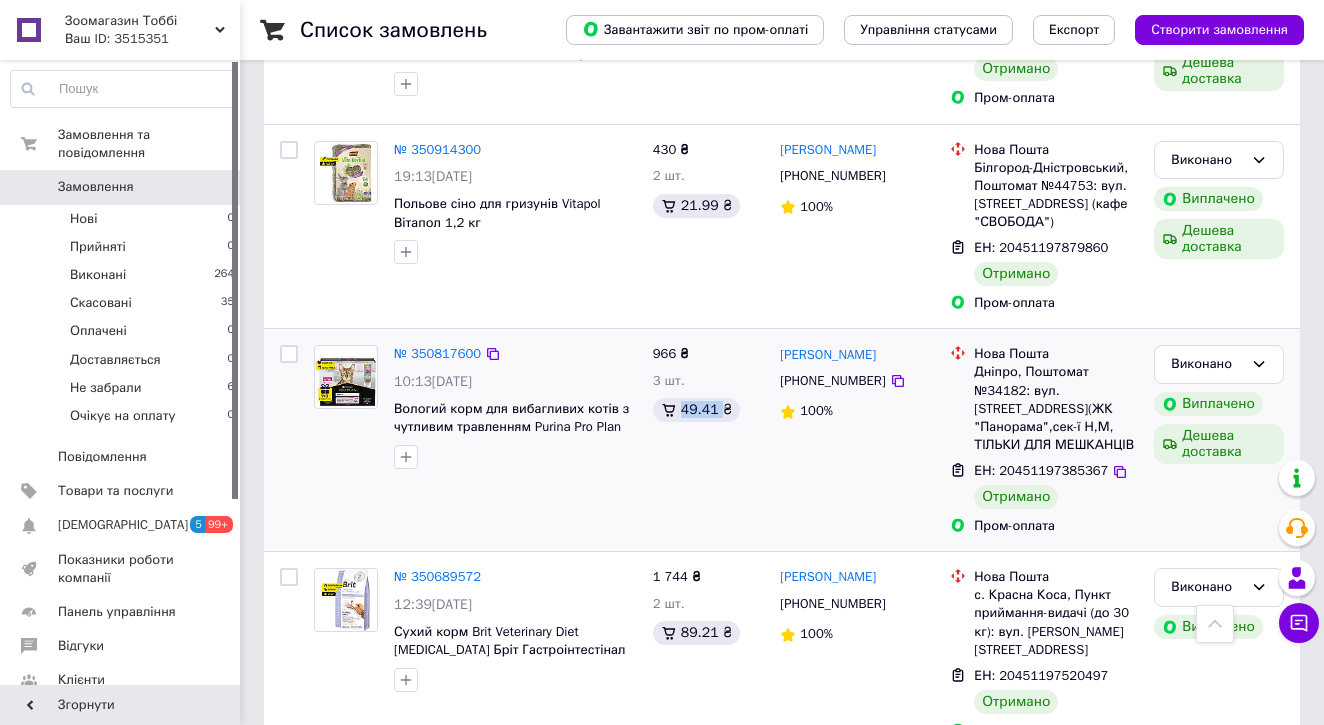 copy on "49.41" 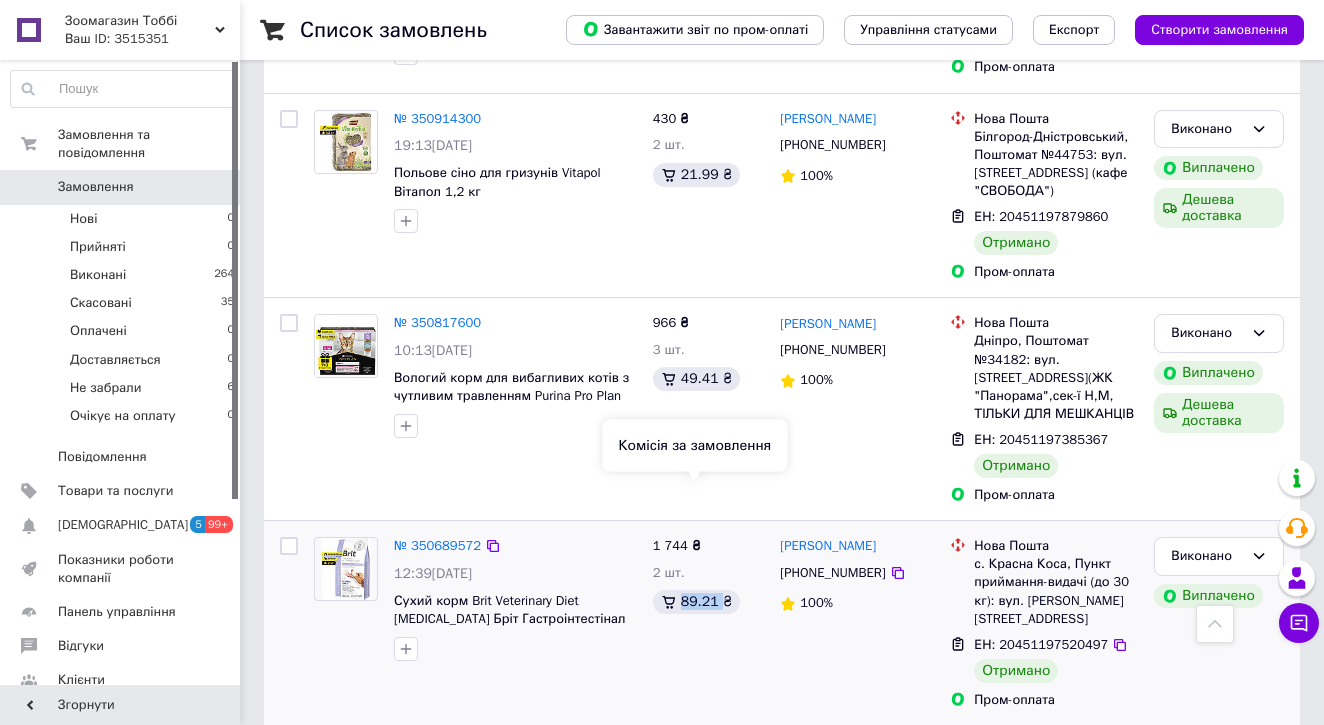 drag, startPoint x: 681, startPoint y: 493, endPoint x: 719, endPoint y: 496, distance: 38.118237 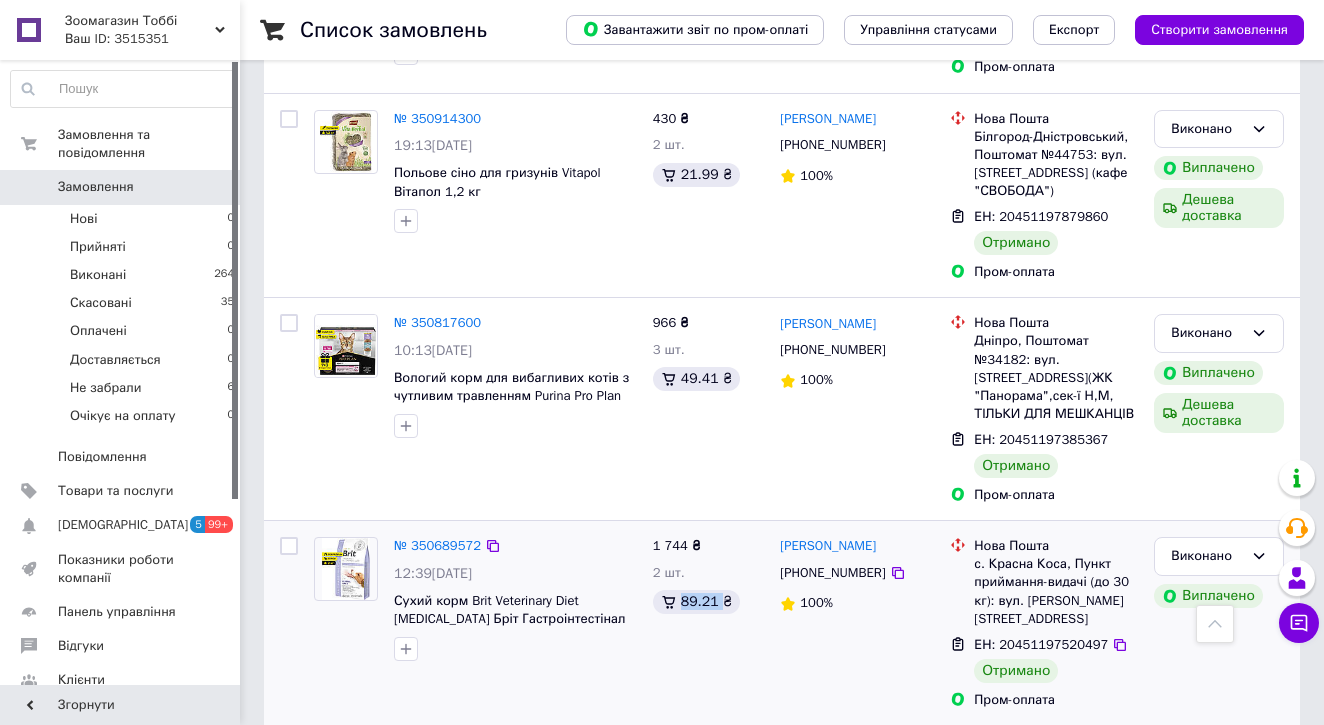 copy on "89.21" 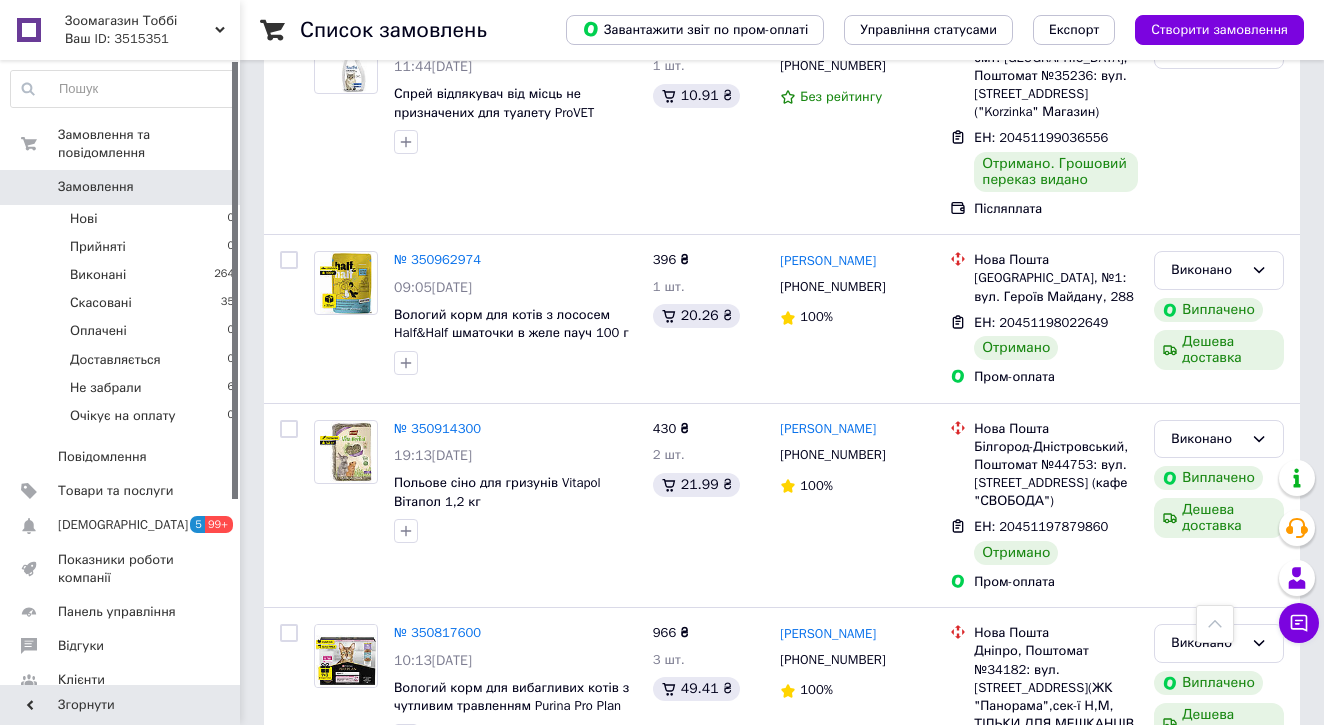 scroll, scrollTop: 1276, scrollLeft: 0, axis: vertical 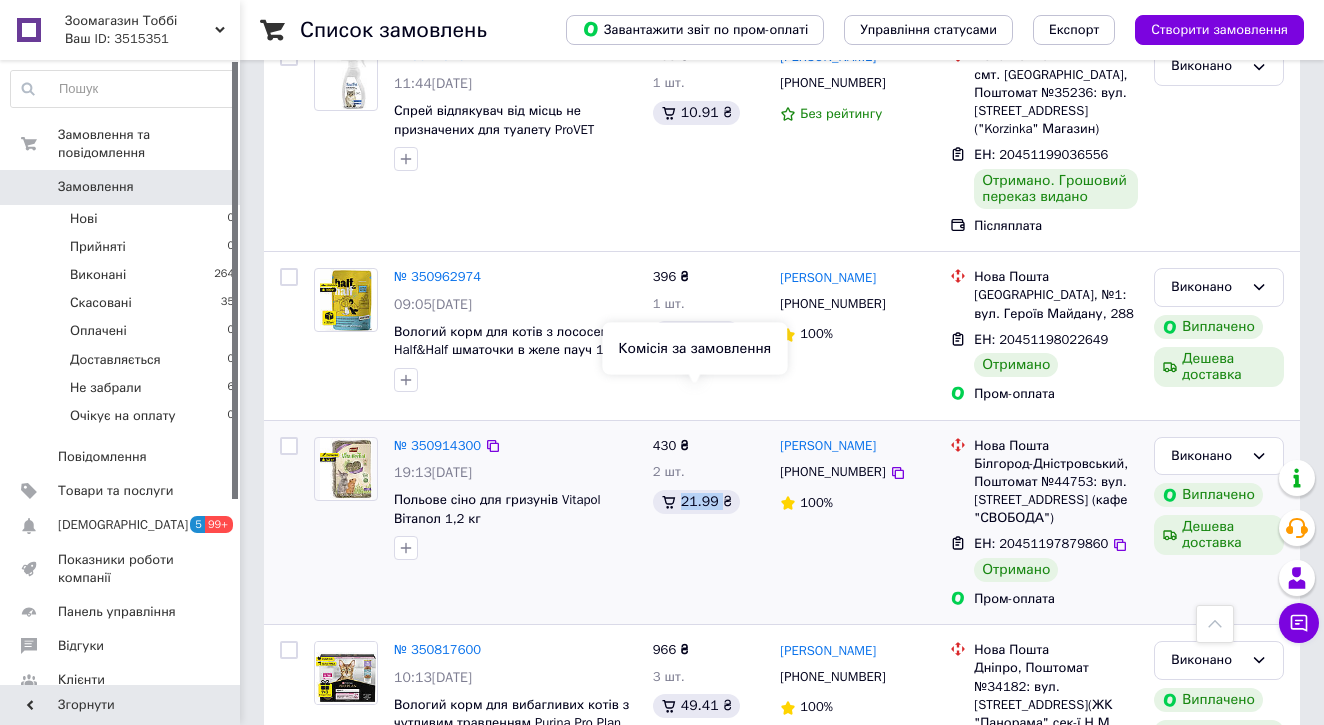 drag, startPoint x: 682, startPoint y: 401, endPoint x: 722, endPoint y: 401, distance: 40 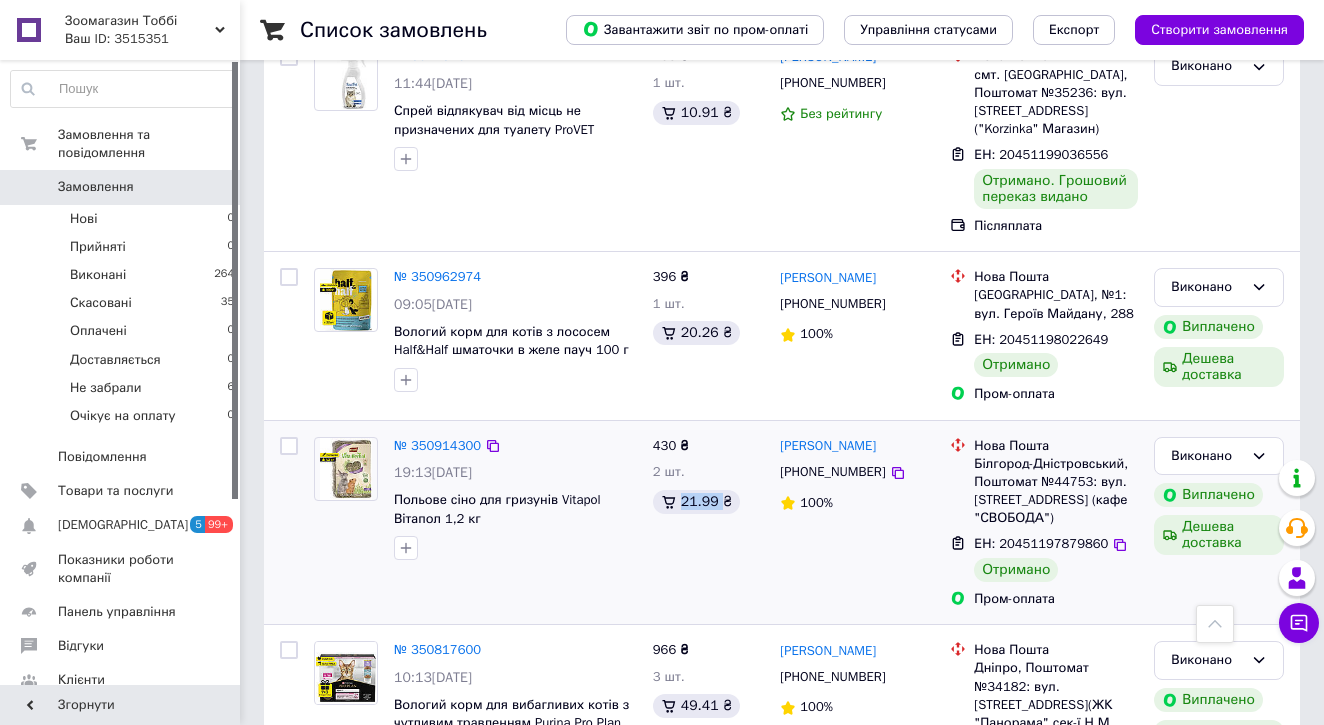 copy on "21.99" 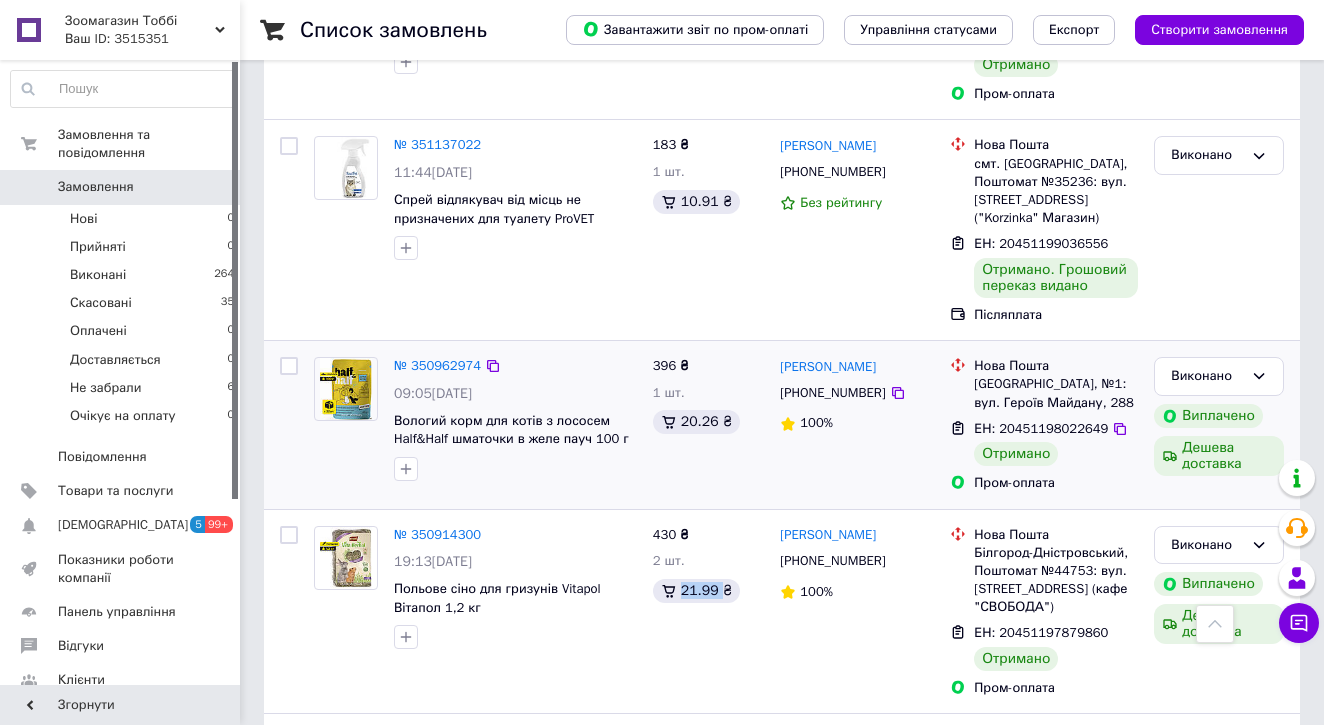 scroll, scrollTop: 1174, scrollLeft: 0, axis: vertical 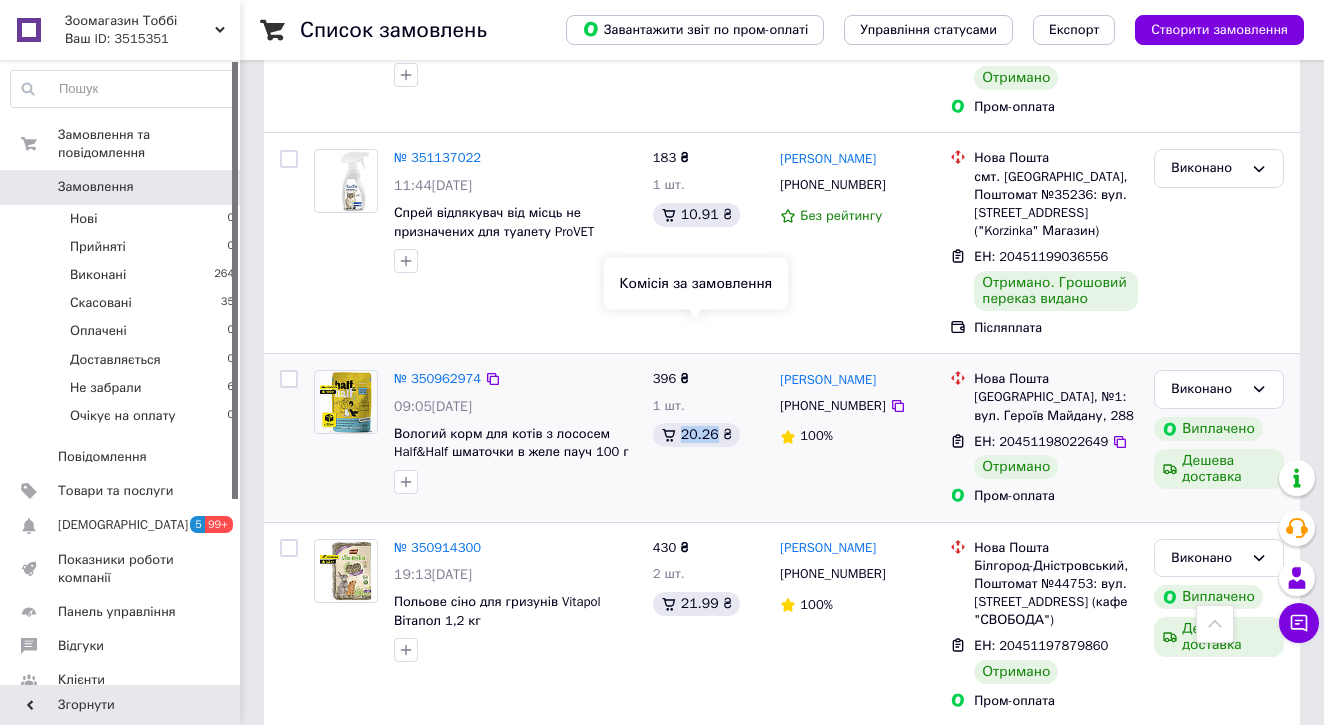 drag, startPoint x: 683, startPoint y: 335, endPoint x: 716, endPoint y: 336, distance: 33.01515 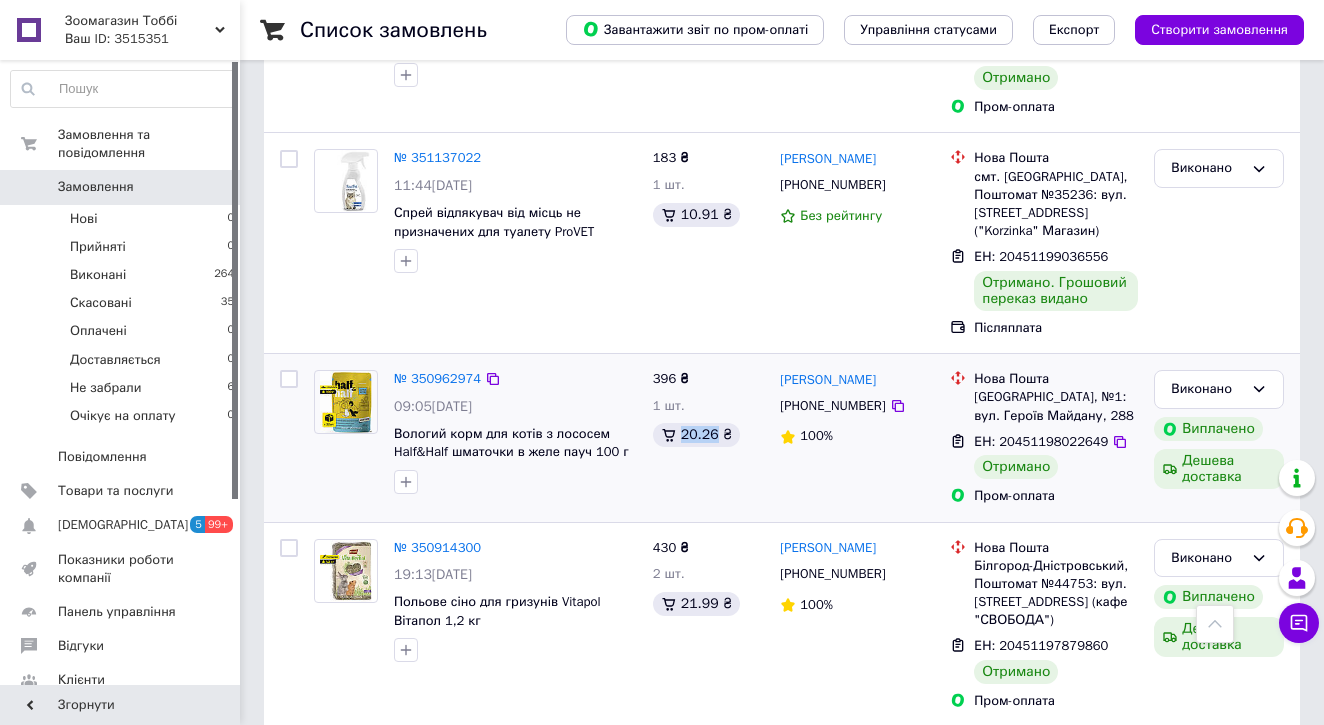 copy on "20.26" 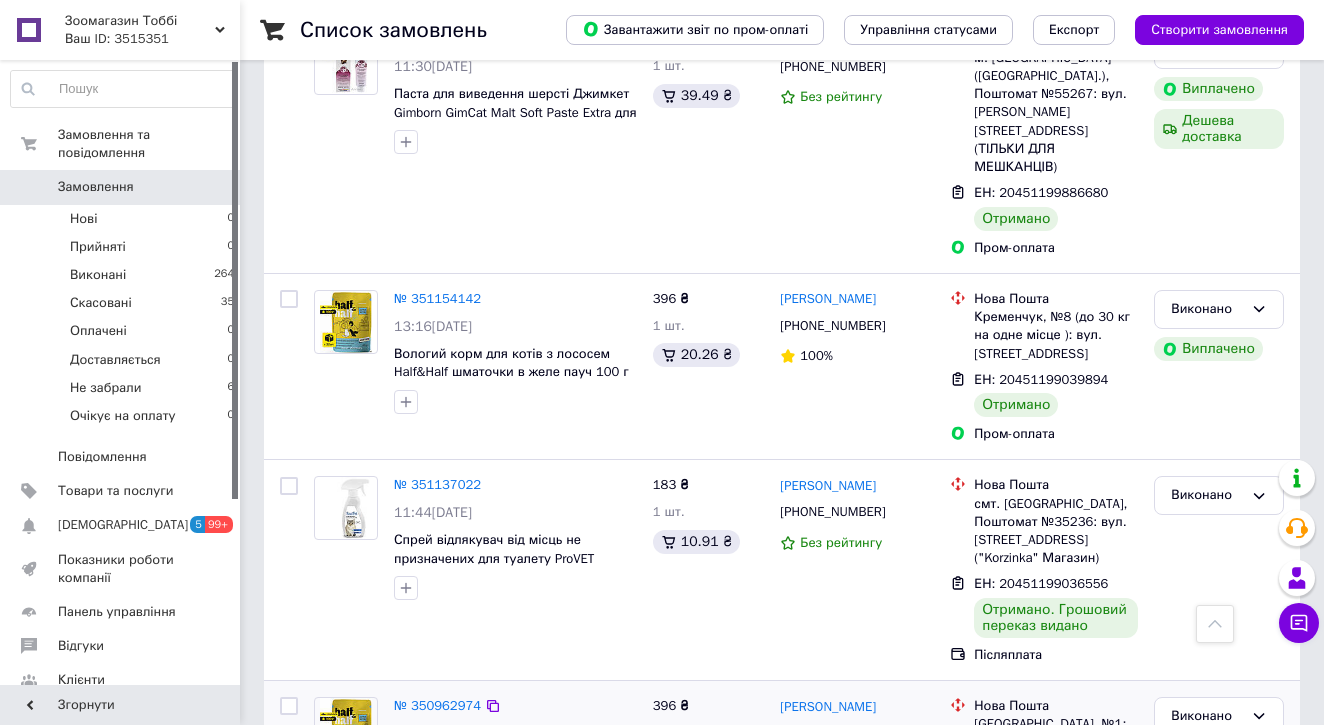 scroll, scrollTop: 840, scrollLeft: 0, axis: vertical 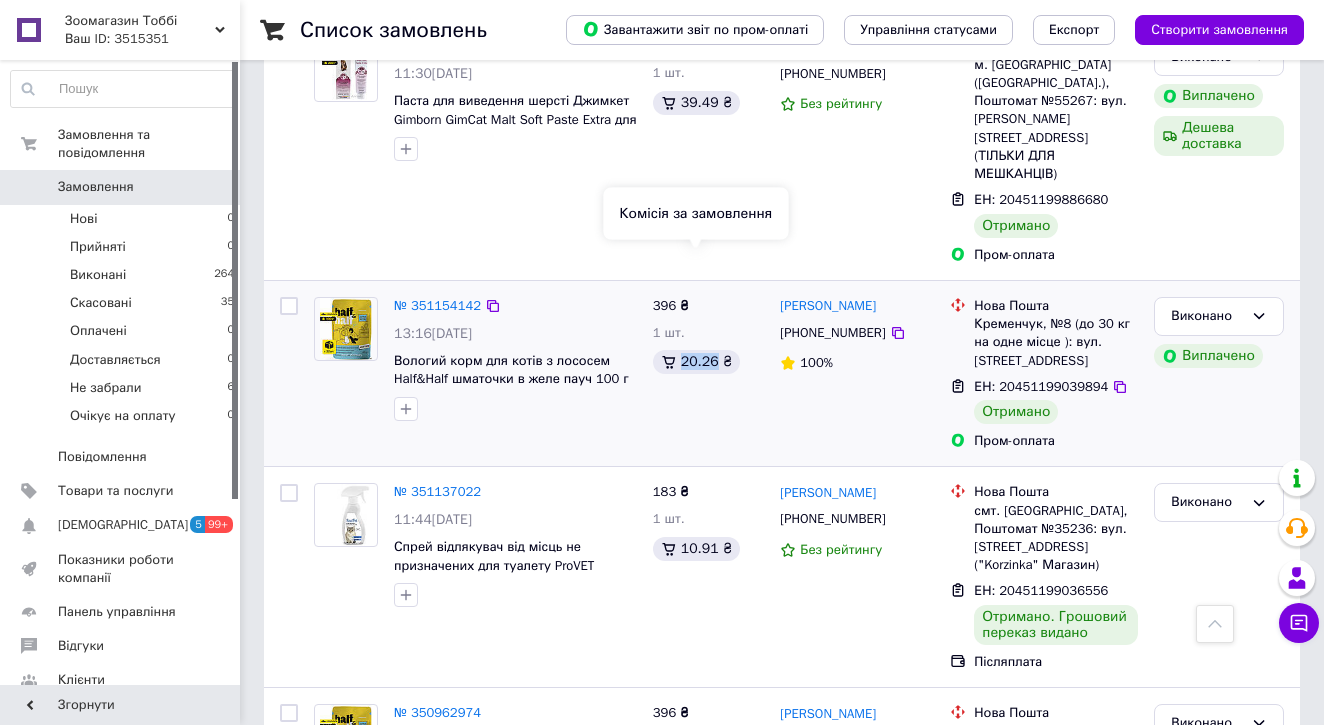 drag, startPoint x: 682, startPoint y: 263, endPoint x: 718, endPoint y: 265, distance: 36.05551 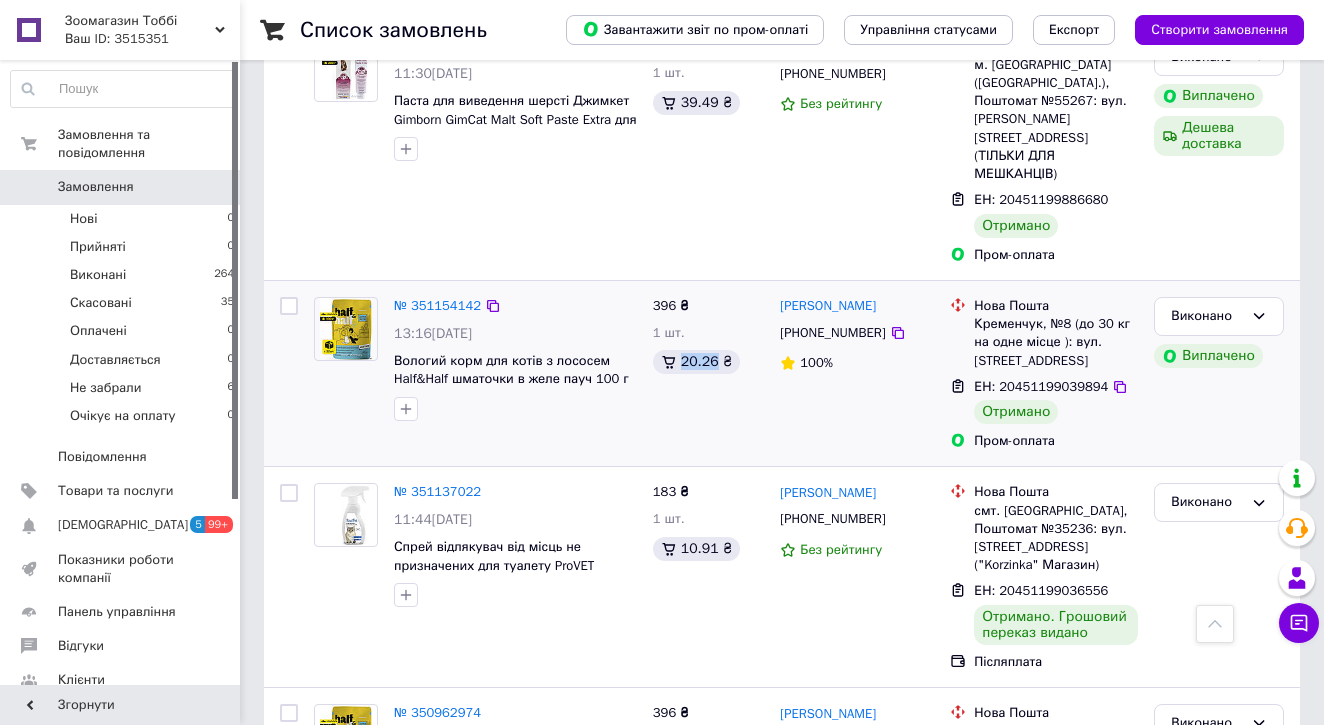 copy on "20.26" 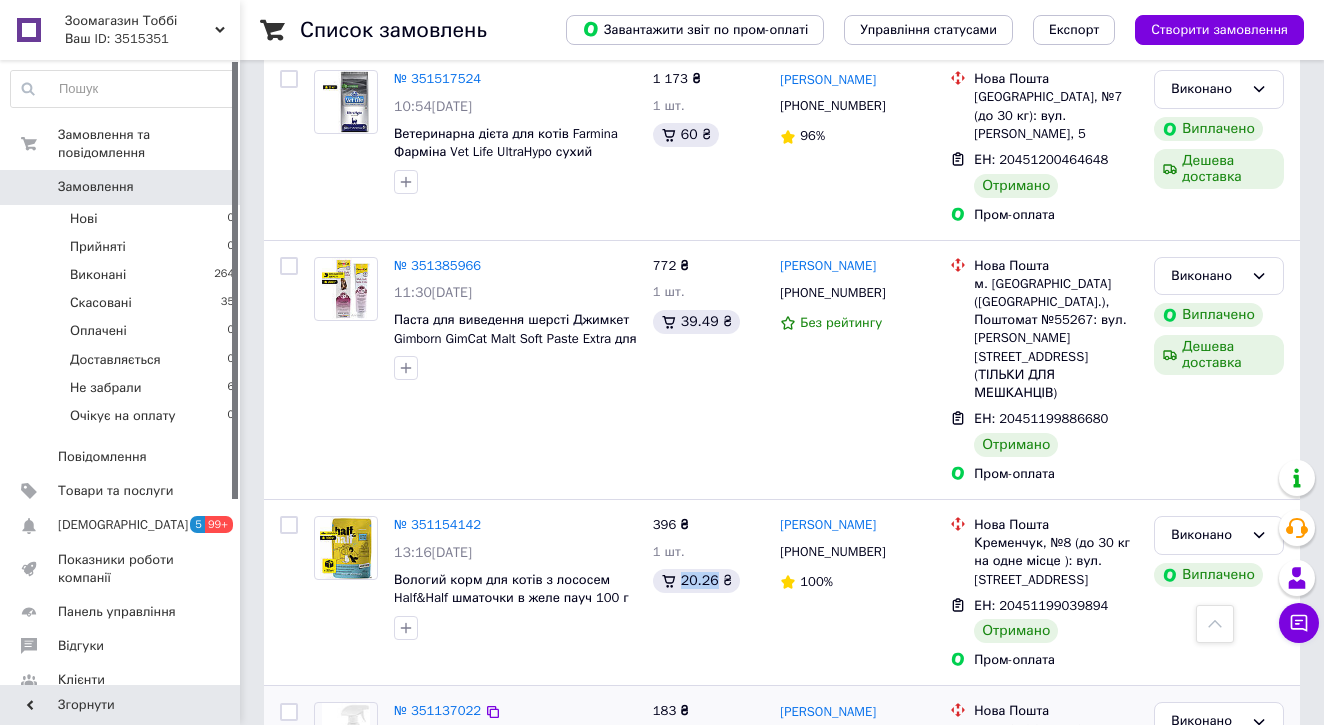 scroll, scrollTop: 468, scrollLeft: 0, axis: vertical 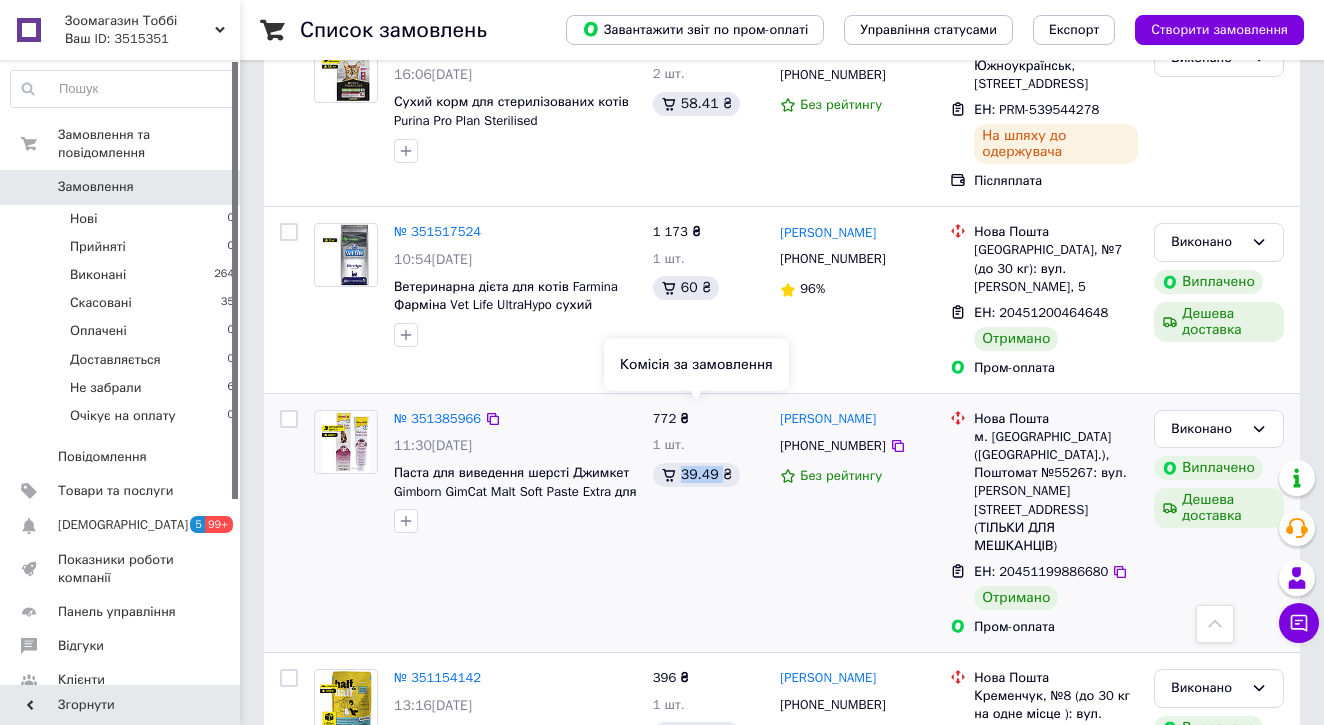 drag, startPoint x: 682, startPoint y: 416, endPoint x: 723, endPoint y: 418, distance: 41.04875 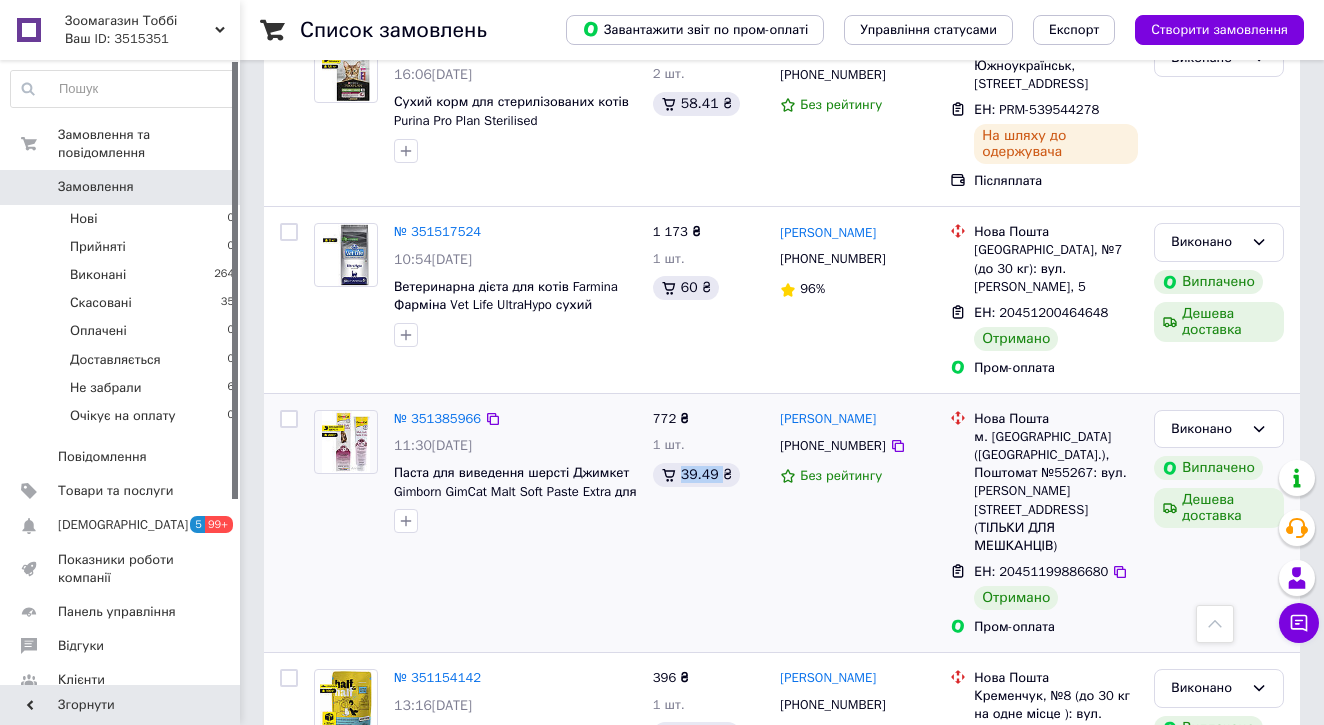 copy on "39.49" 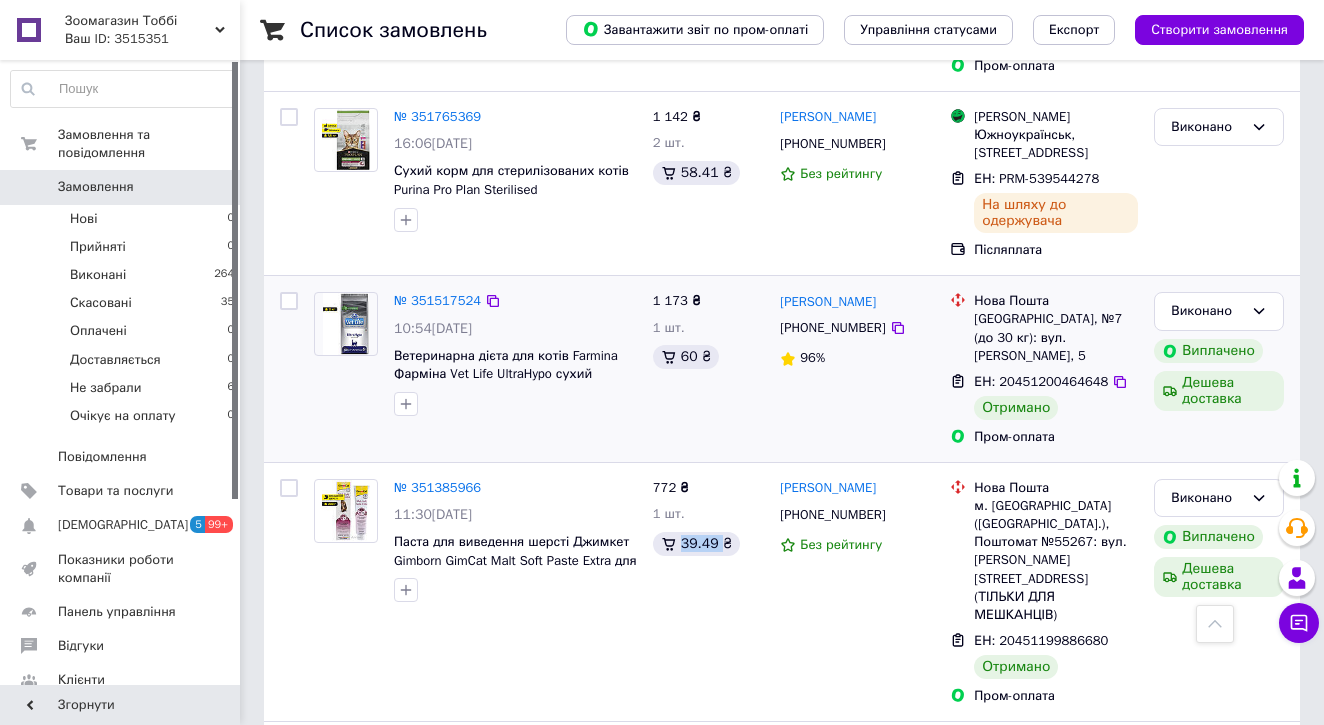 scroll, scrollTop: 377, scrollLeft: 0, axis: vertical 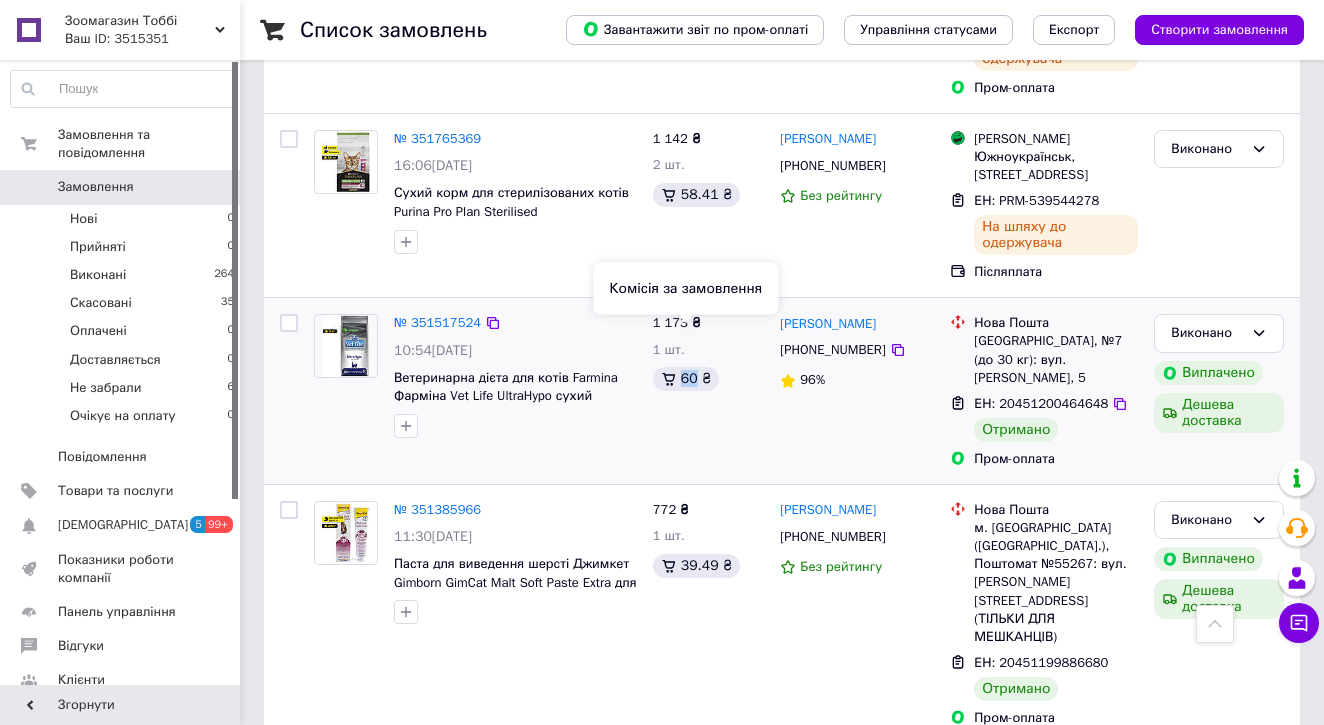 drag, startPoint x: 682, startPoint y: 340, endPoint x: 697, endPoint y: 340, distance: 15 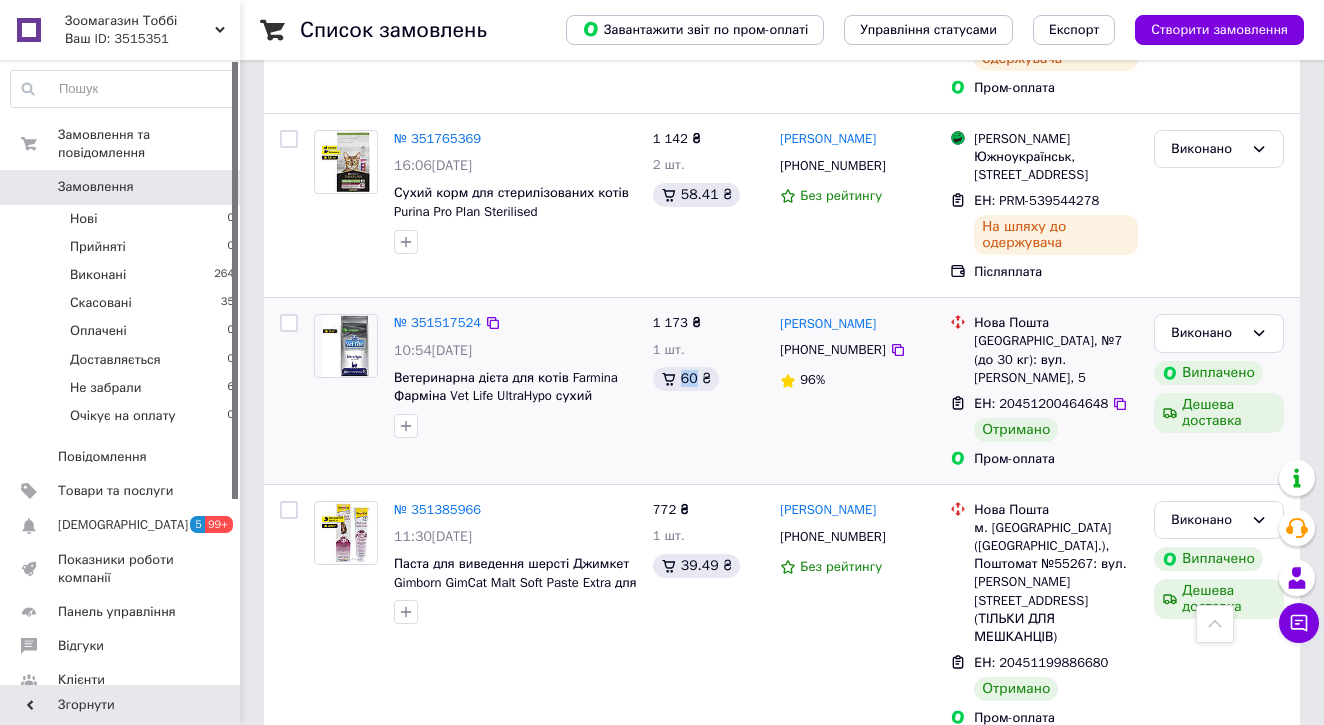 copy on "60" 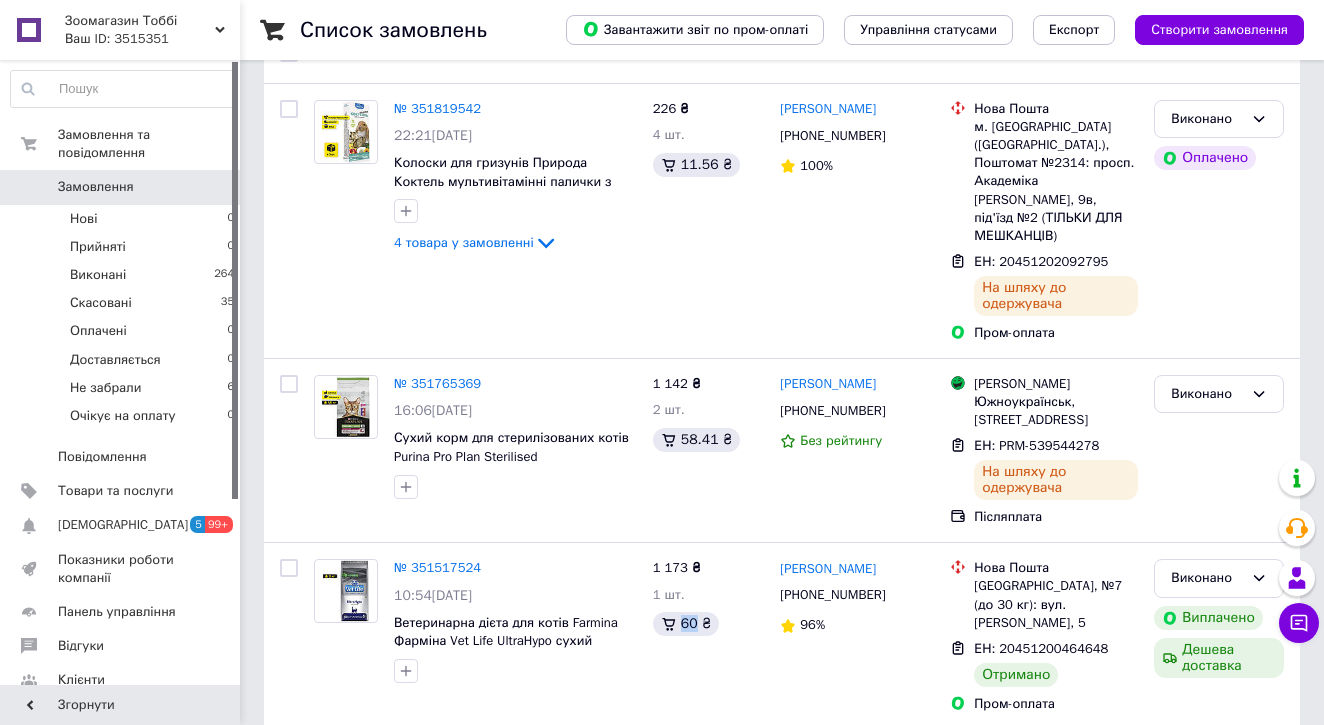 scroll, scrollTop: 125, scrollLeft: 0, axis: vertical 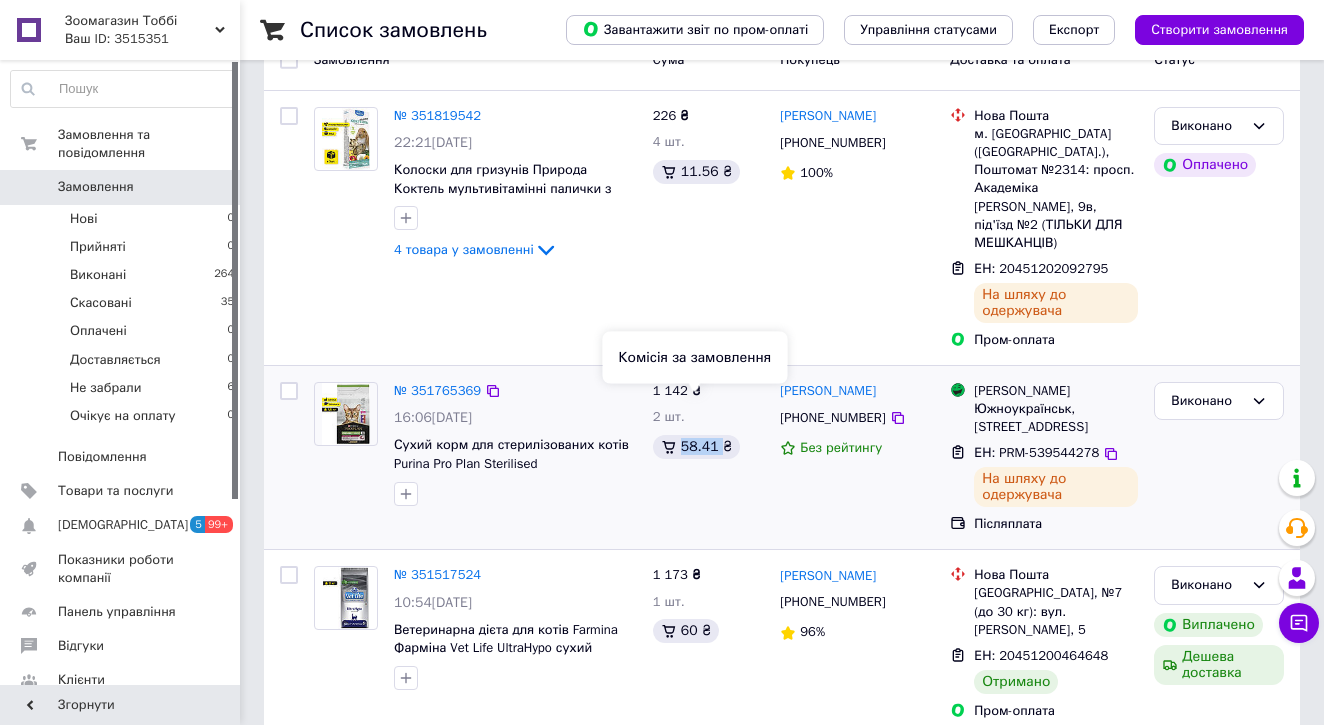 drag, startPoint x: 681, startPoint y: 410, endPoint x: 722, endPoint y: 411, distance: 41.01219 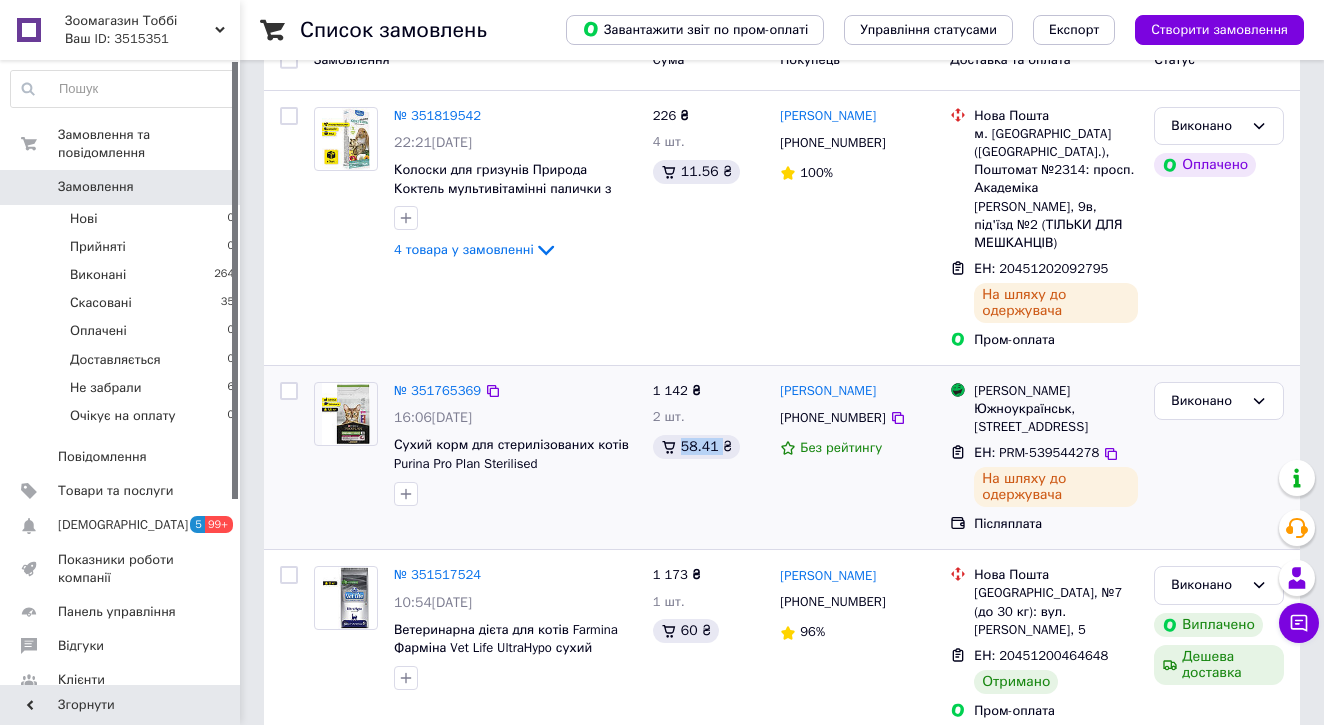 copy on "58.41" 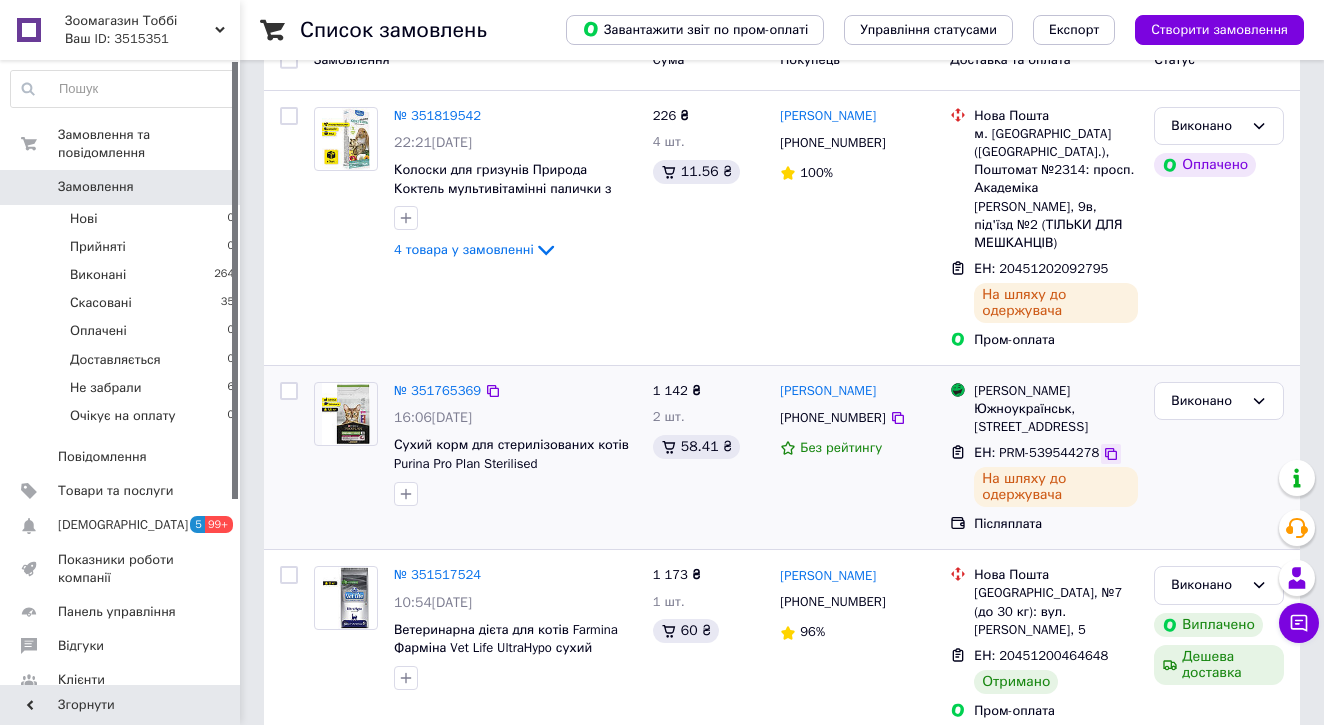 click 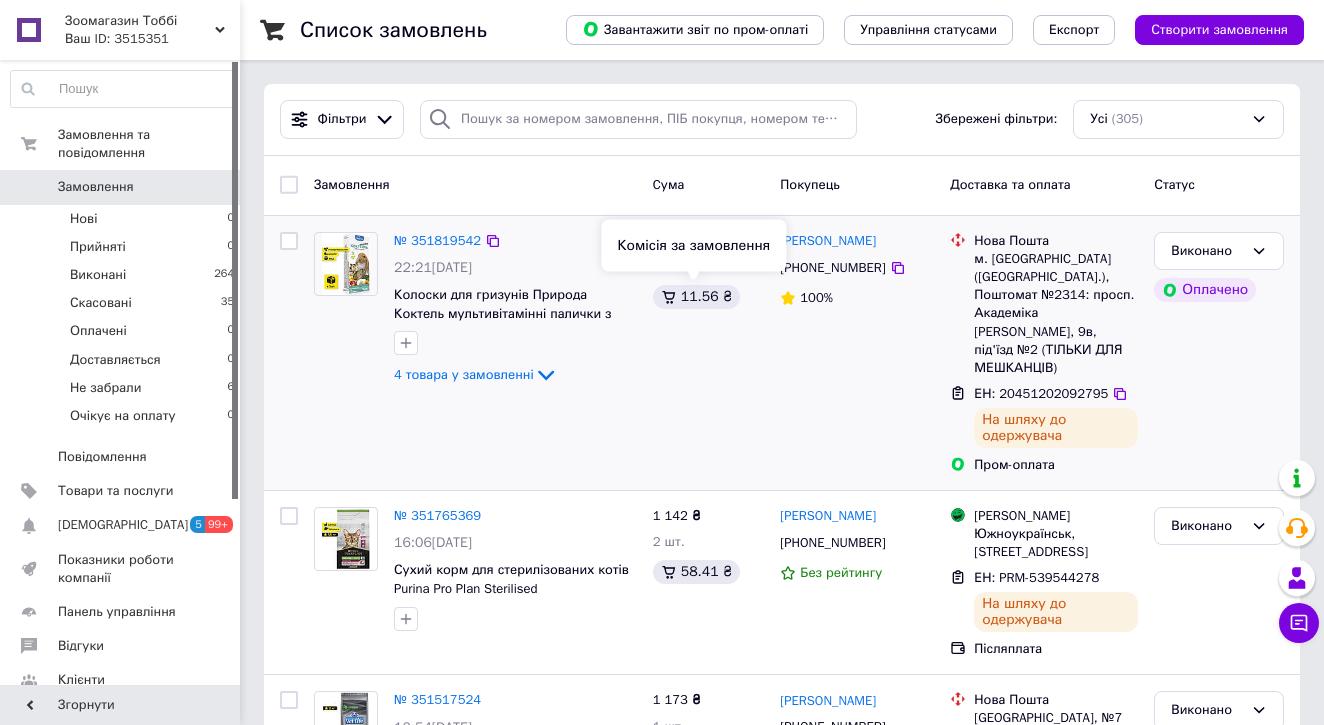 scroll, scrollTop: 0, scrollLeft: 0, axis: both 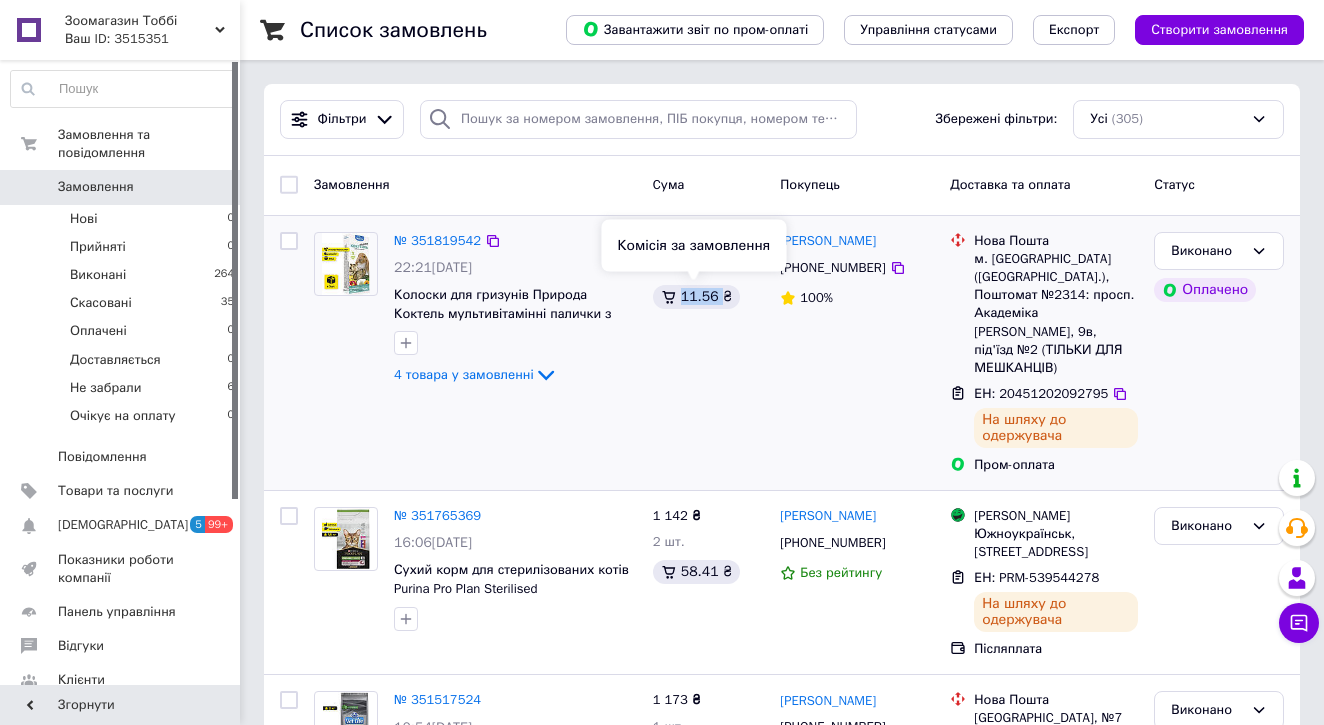 drag, startPoint x: 680, startPoint y: 299, endPoint x: 717, endPoint y: 299, distance: 37 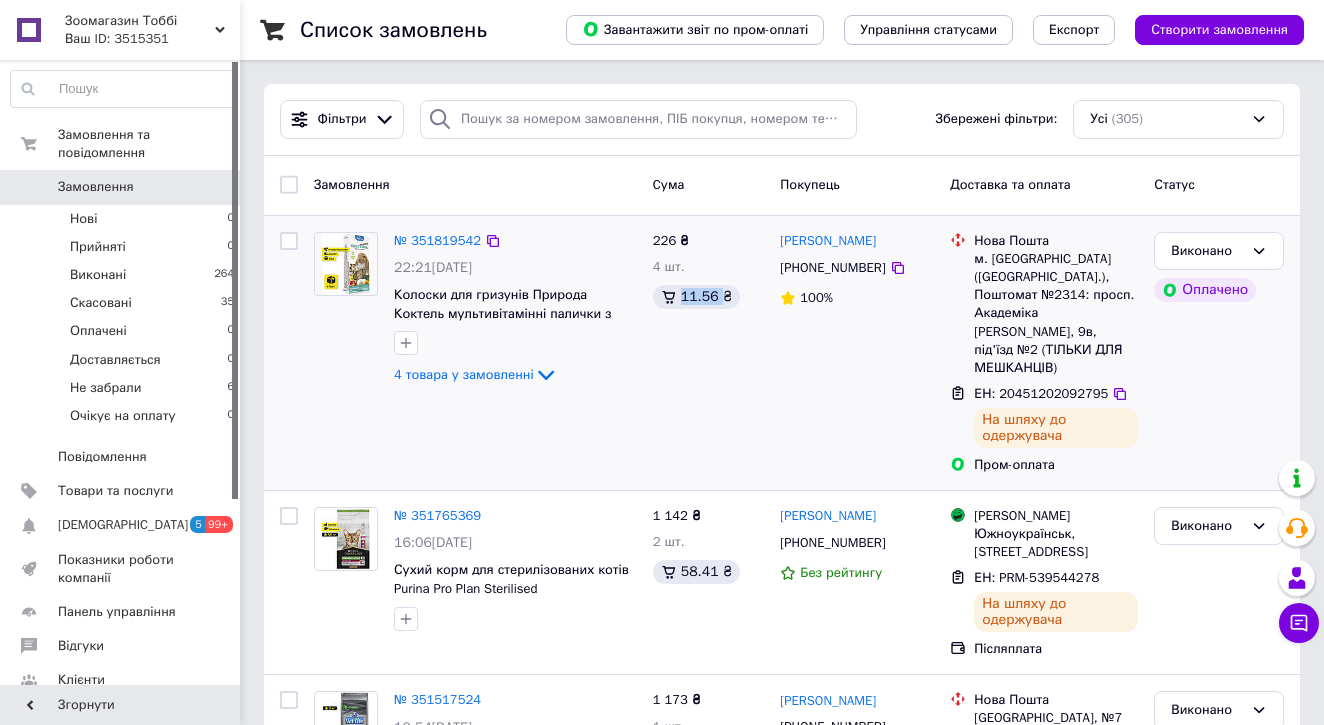 copy on "11.56" 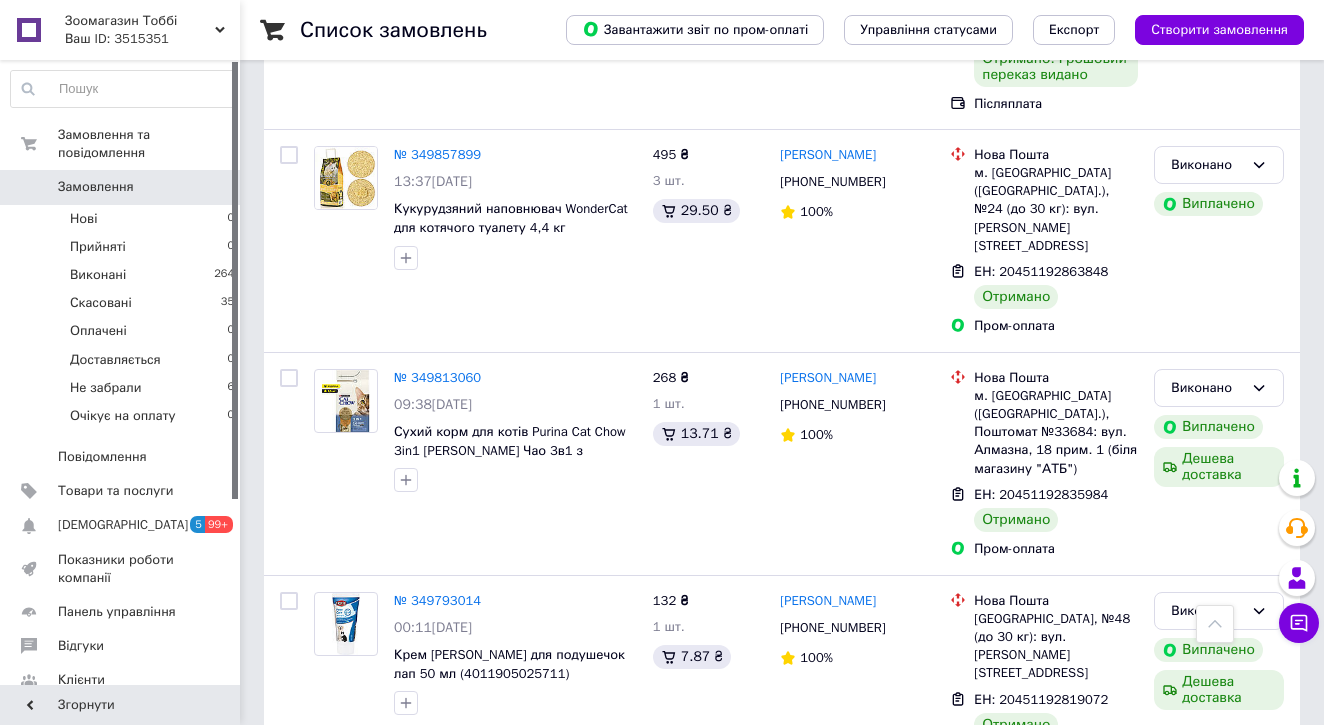 scroll, scrollTop: 3533, scrollLeft: 0, axis: vertical 